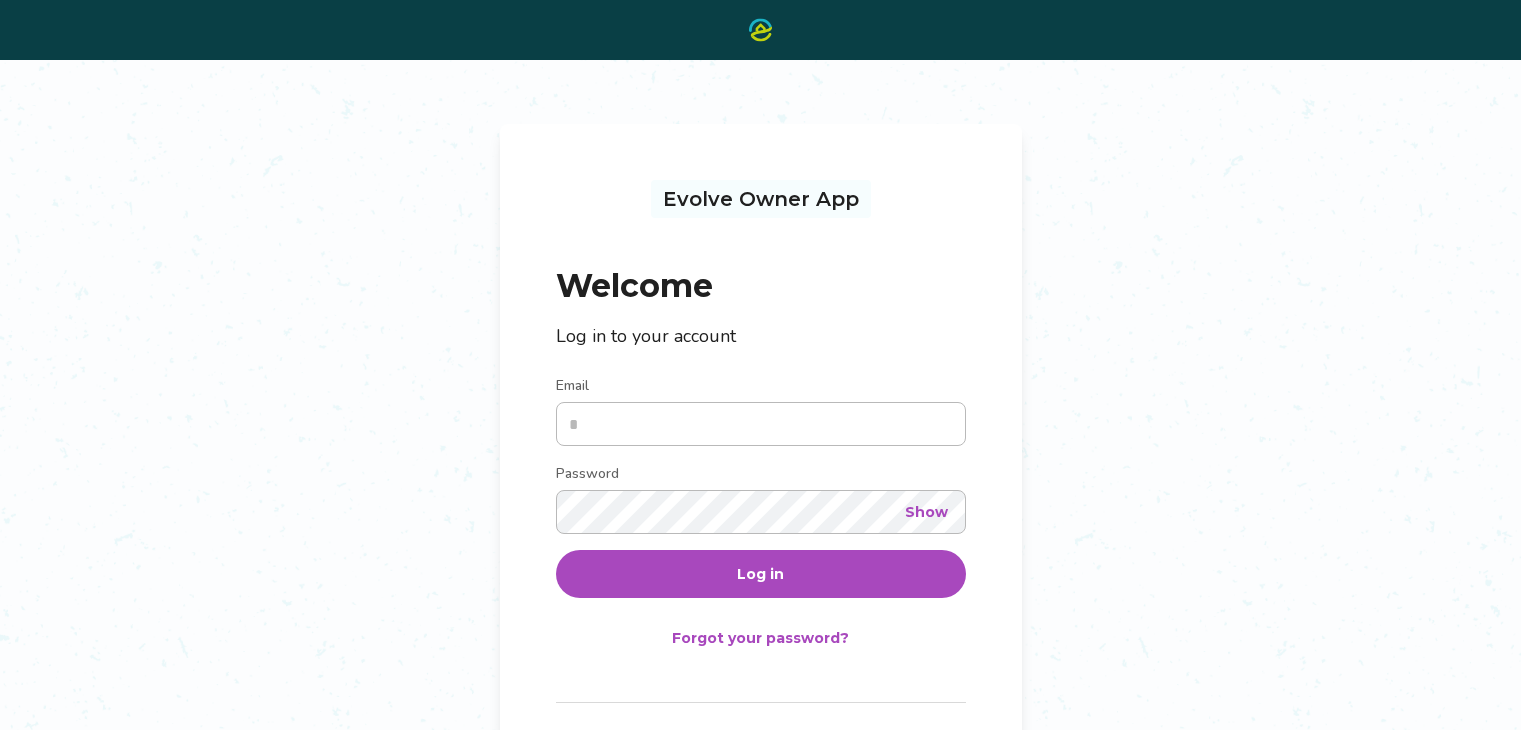 scroll, scrollTop: 0, scrollLeft: 0, axis: both 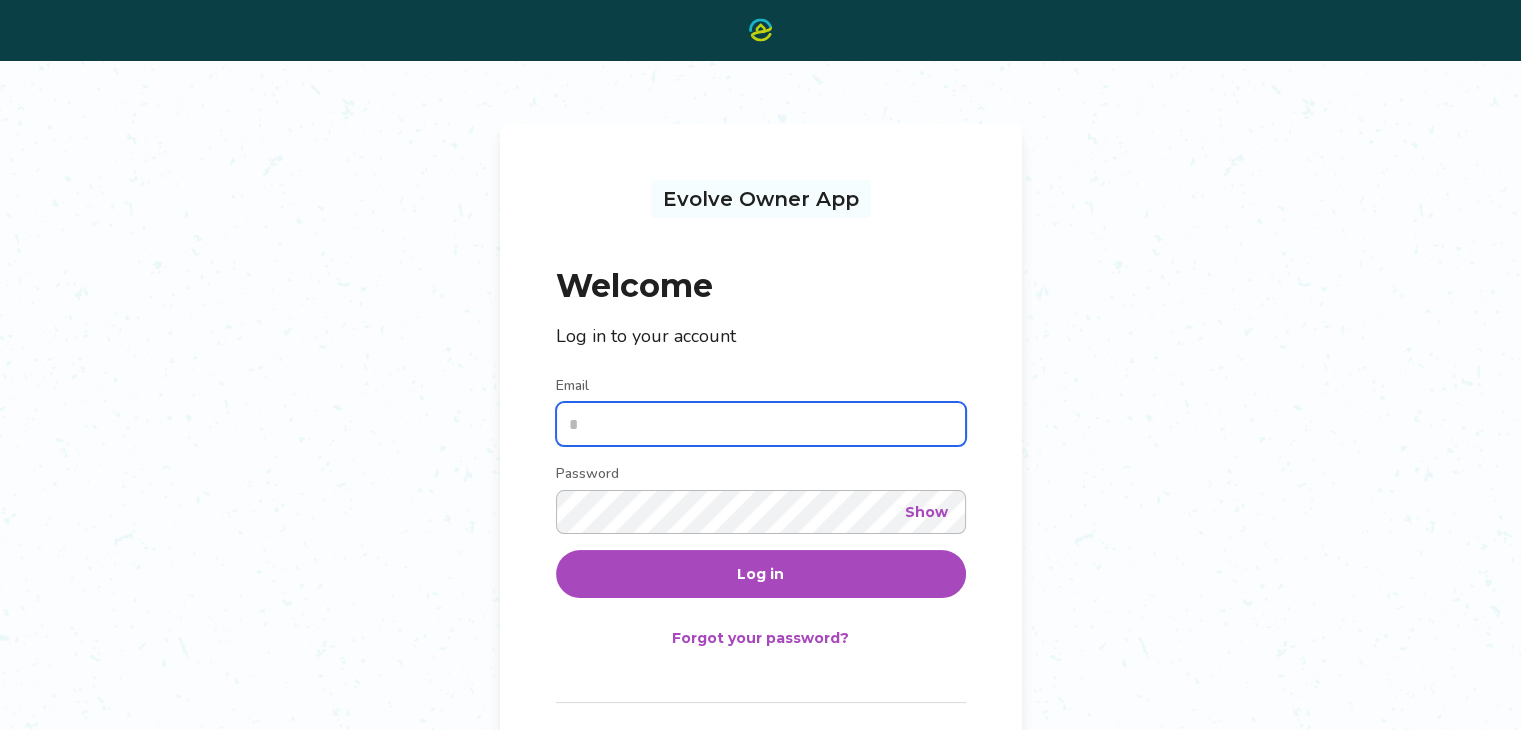 click on "Email" at bounding box center [761, 424] 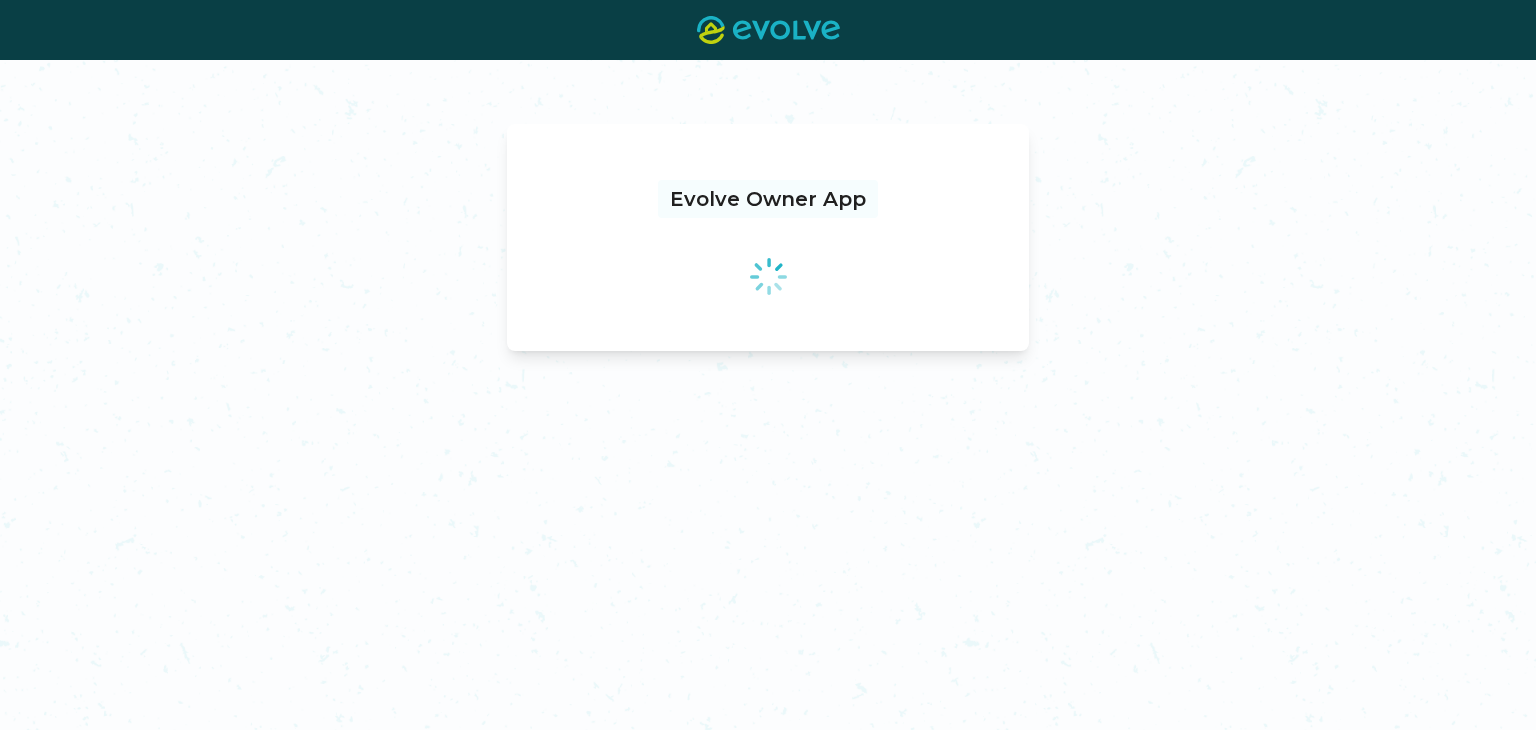 click on "Evolve Owner App" at bounding box center [768, 395] 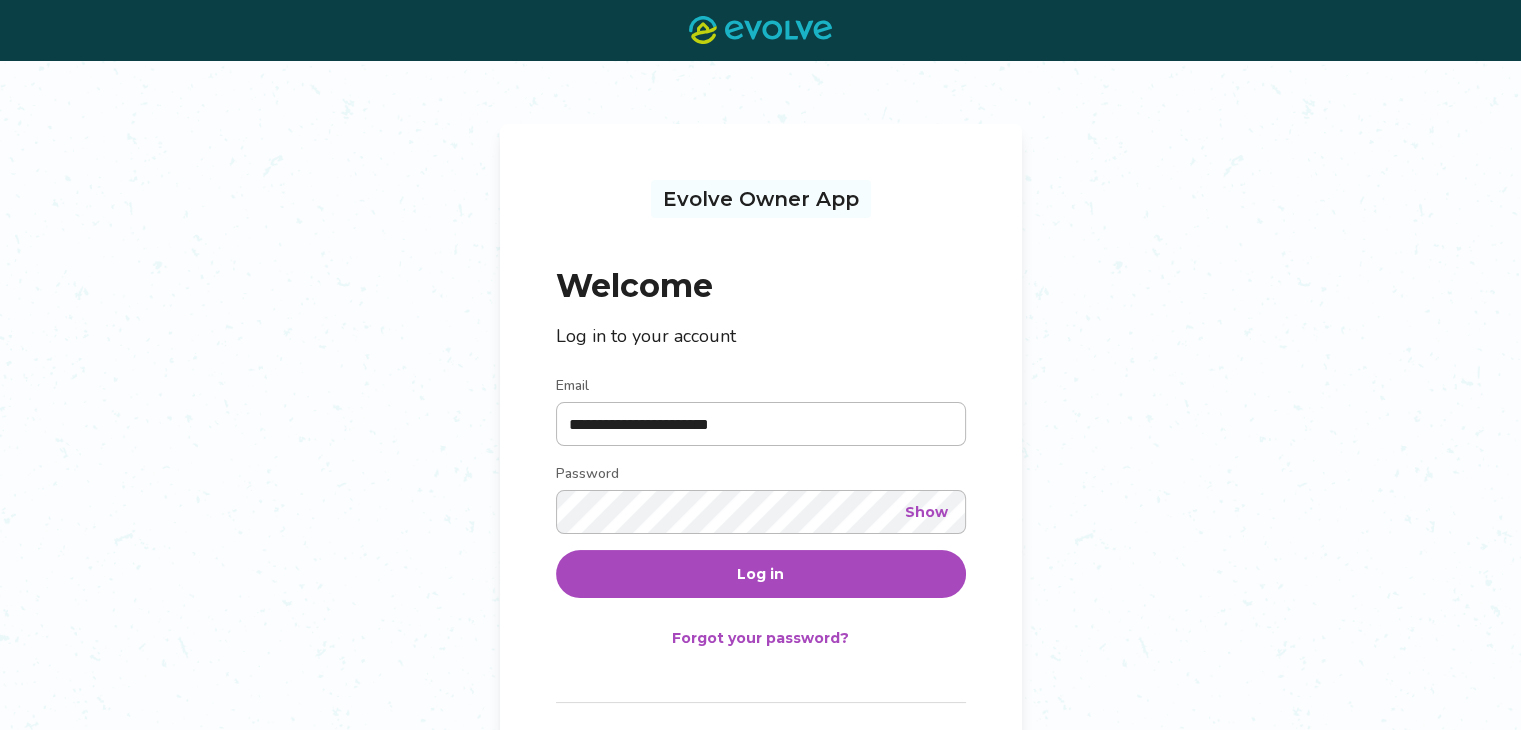 click on "Log in" at bounding box center (761, 574) 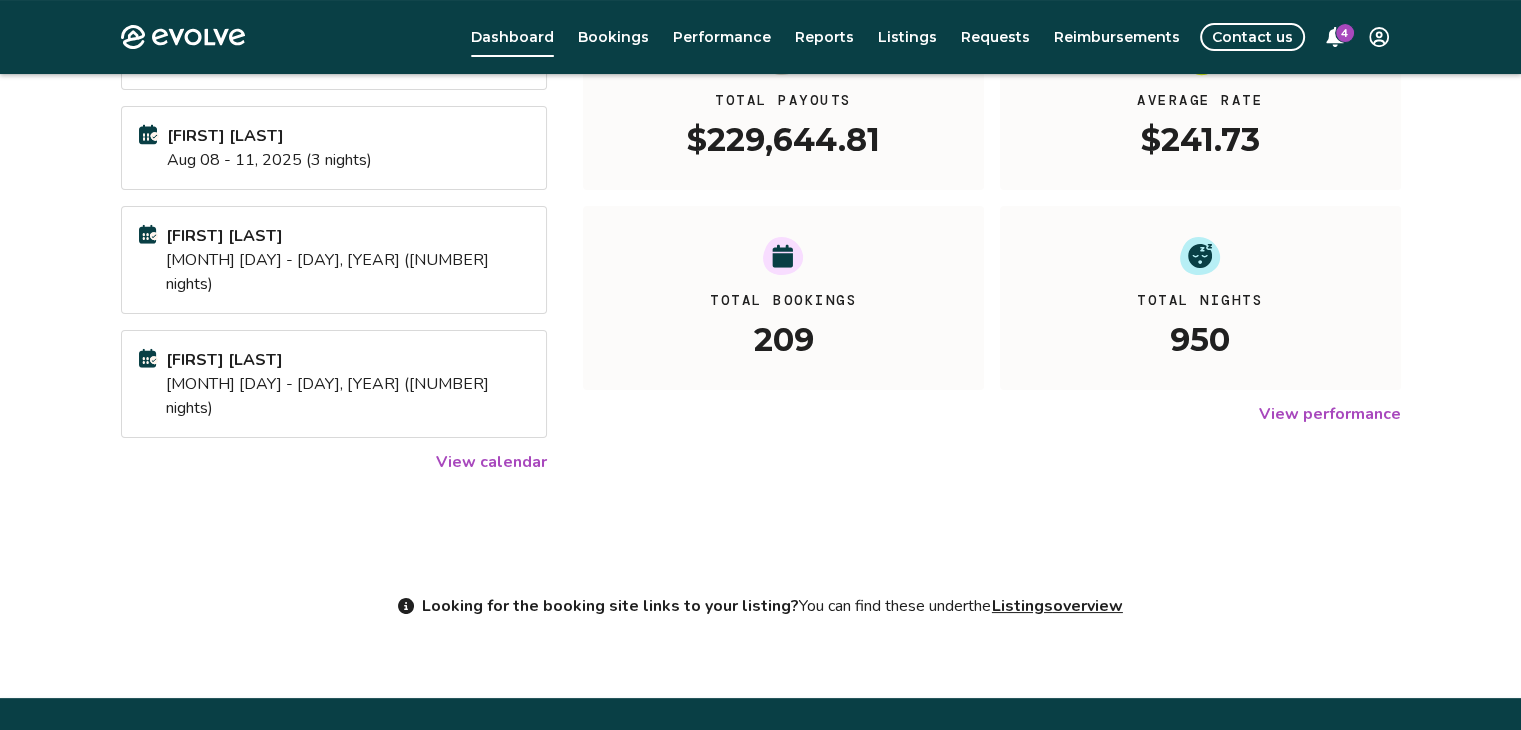 scroll, scrollTop: 304, scrollLeft: 0, axis: vertical 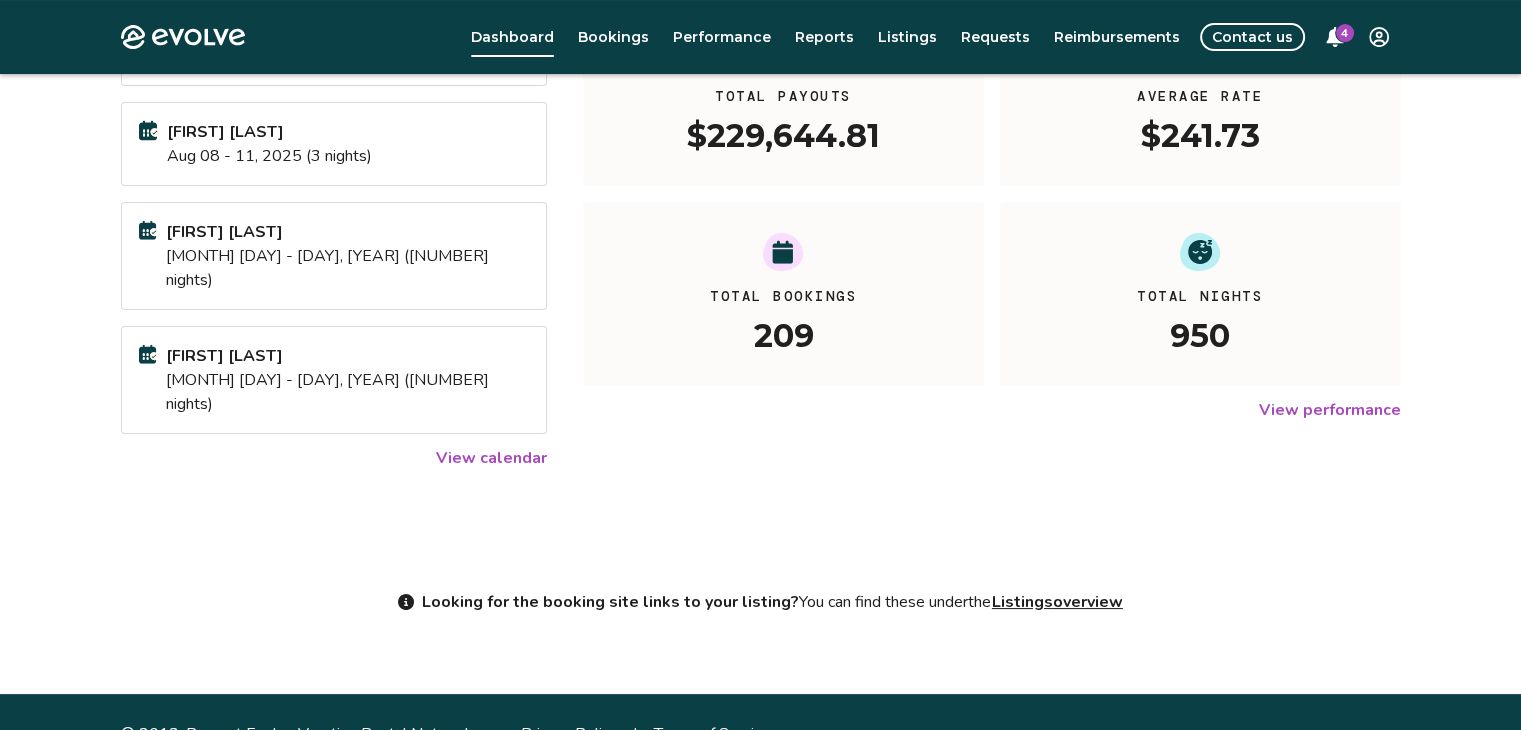 click on "View calendar" at bounding box center [491, 458] 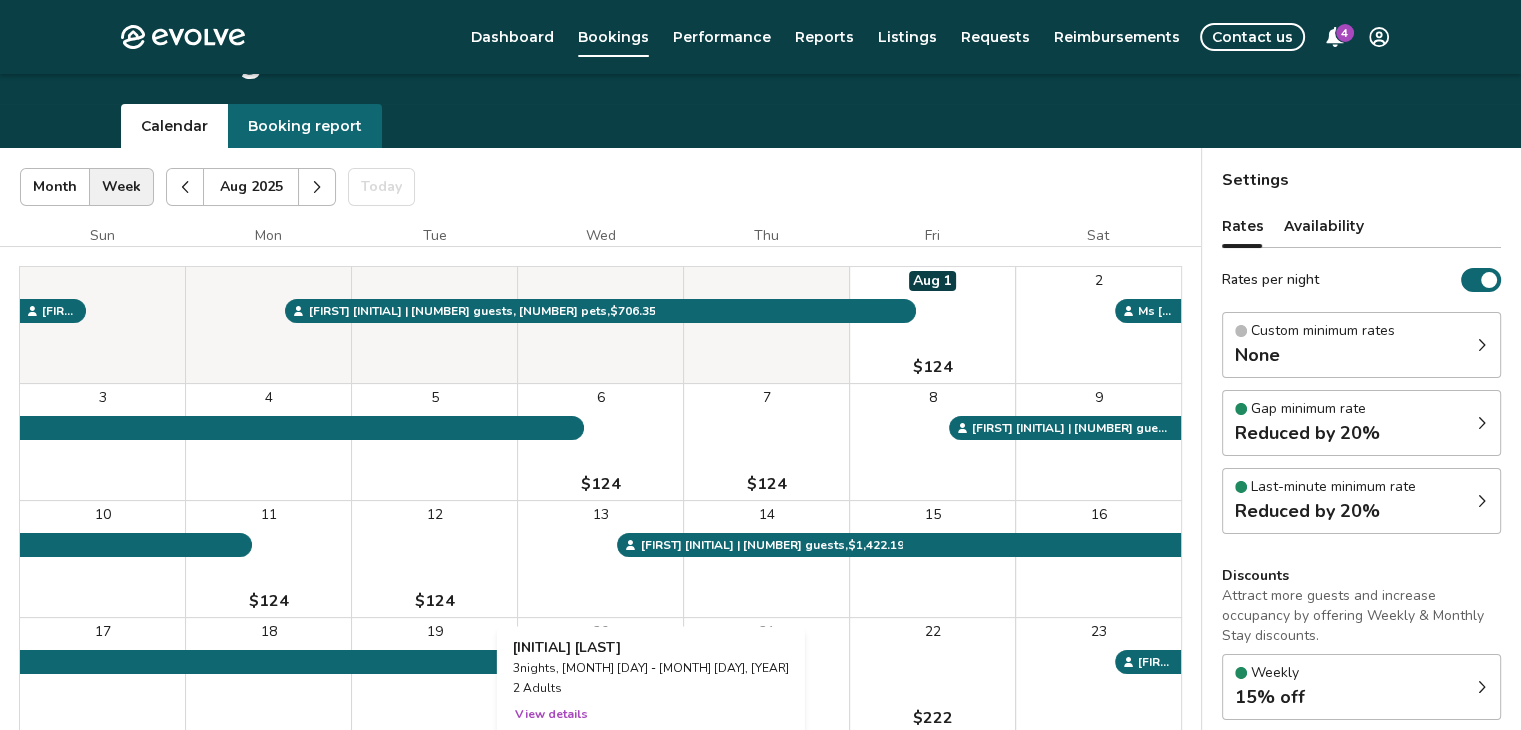 scroll, scrollTop: 0, scrollLeft: 0, axis: both 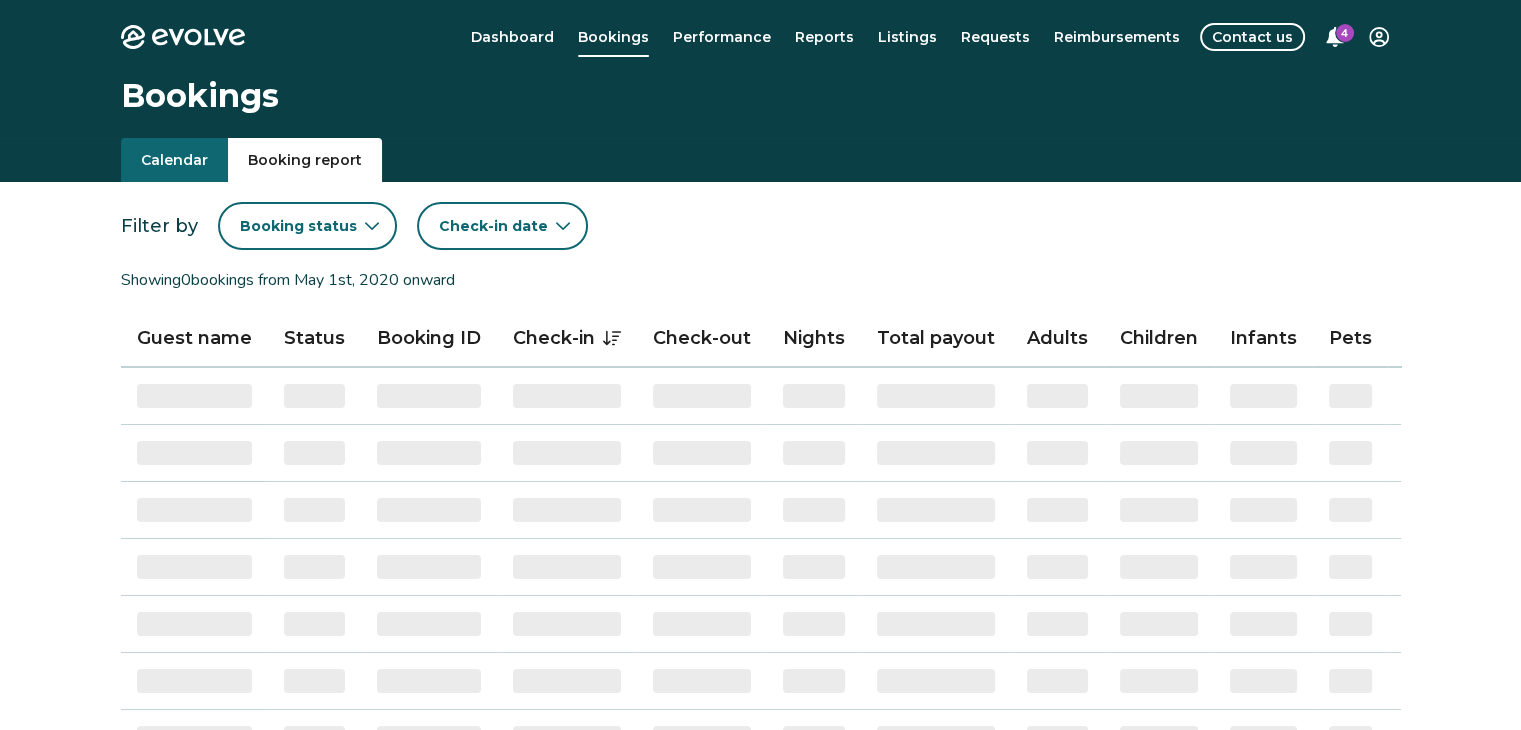 click on "Booking report" at bounding box center [305, 160] 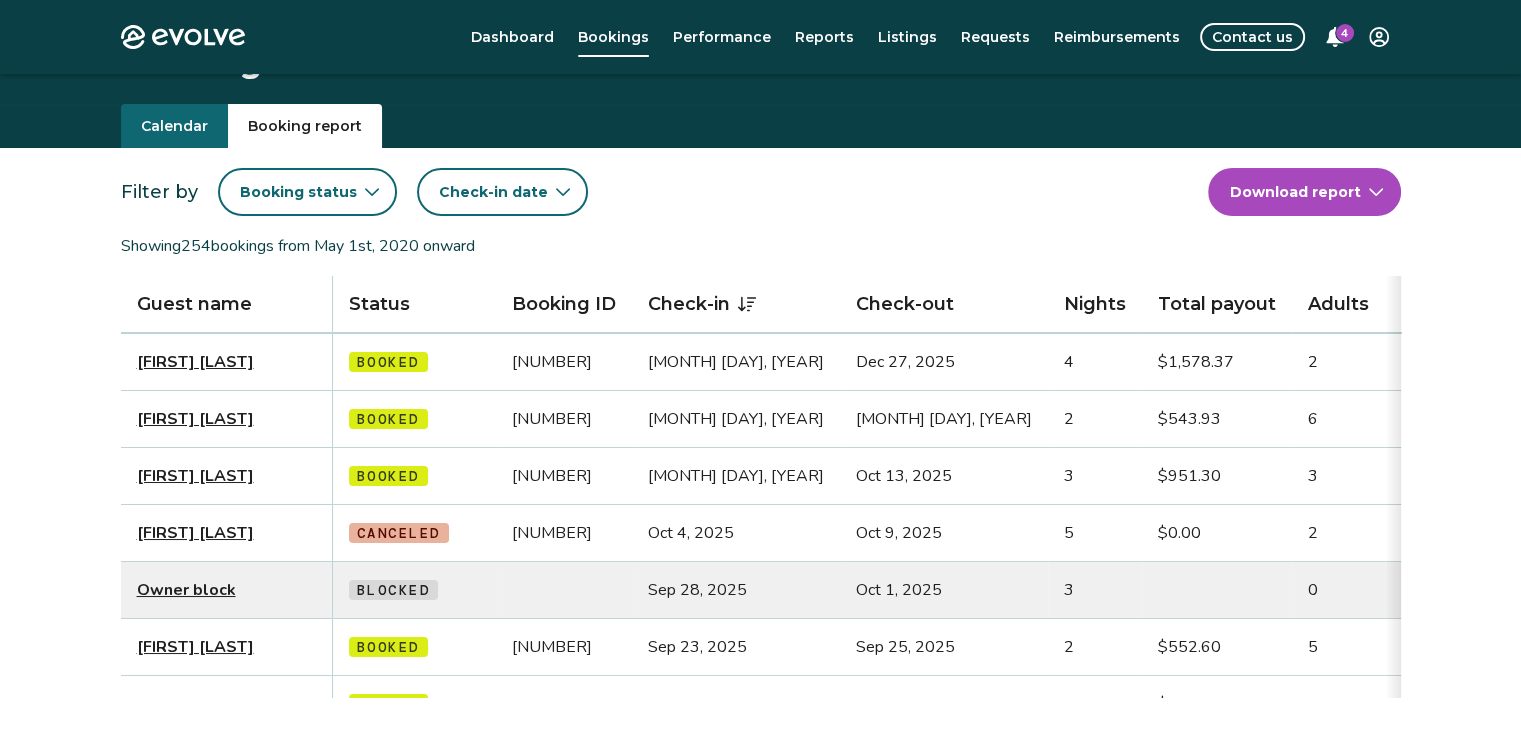 scroll, scrollTop: 0, scrollLeft: 0, axis: both 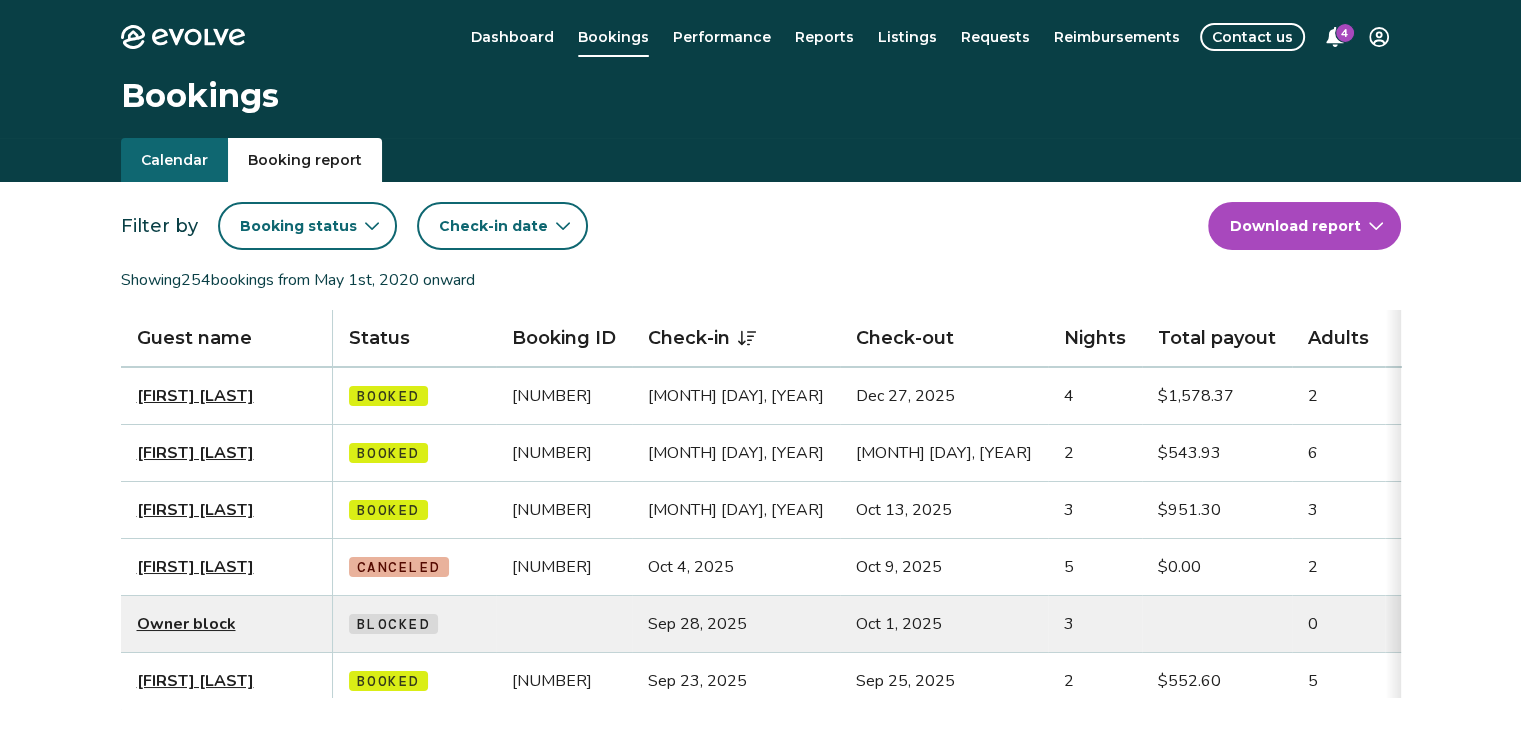 drag, startPoint x: 66, startPoint y: 2, endPoint x: 192, endPoint y: 157, distance: 199.75235 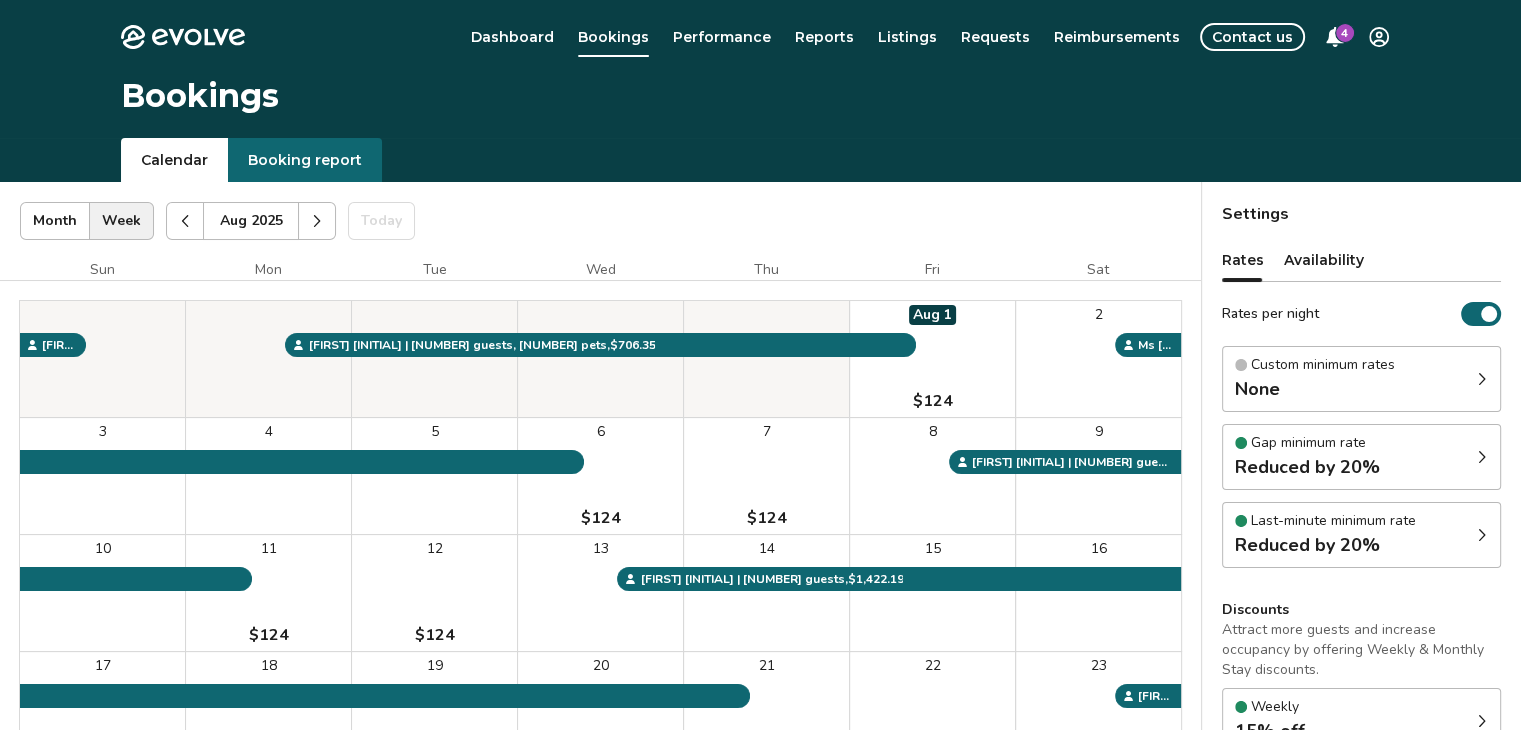 click 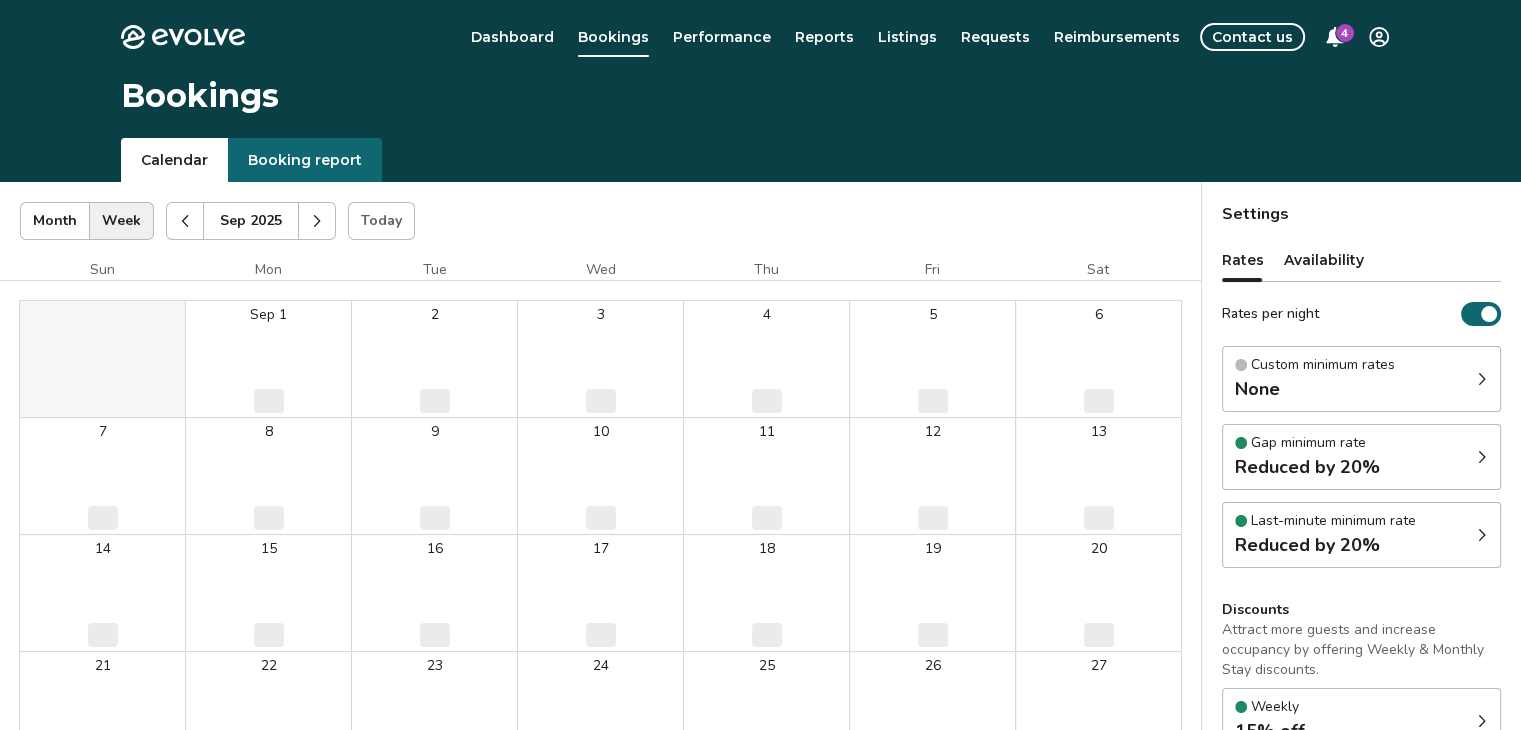 click 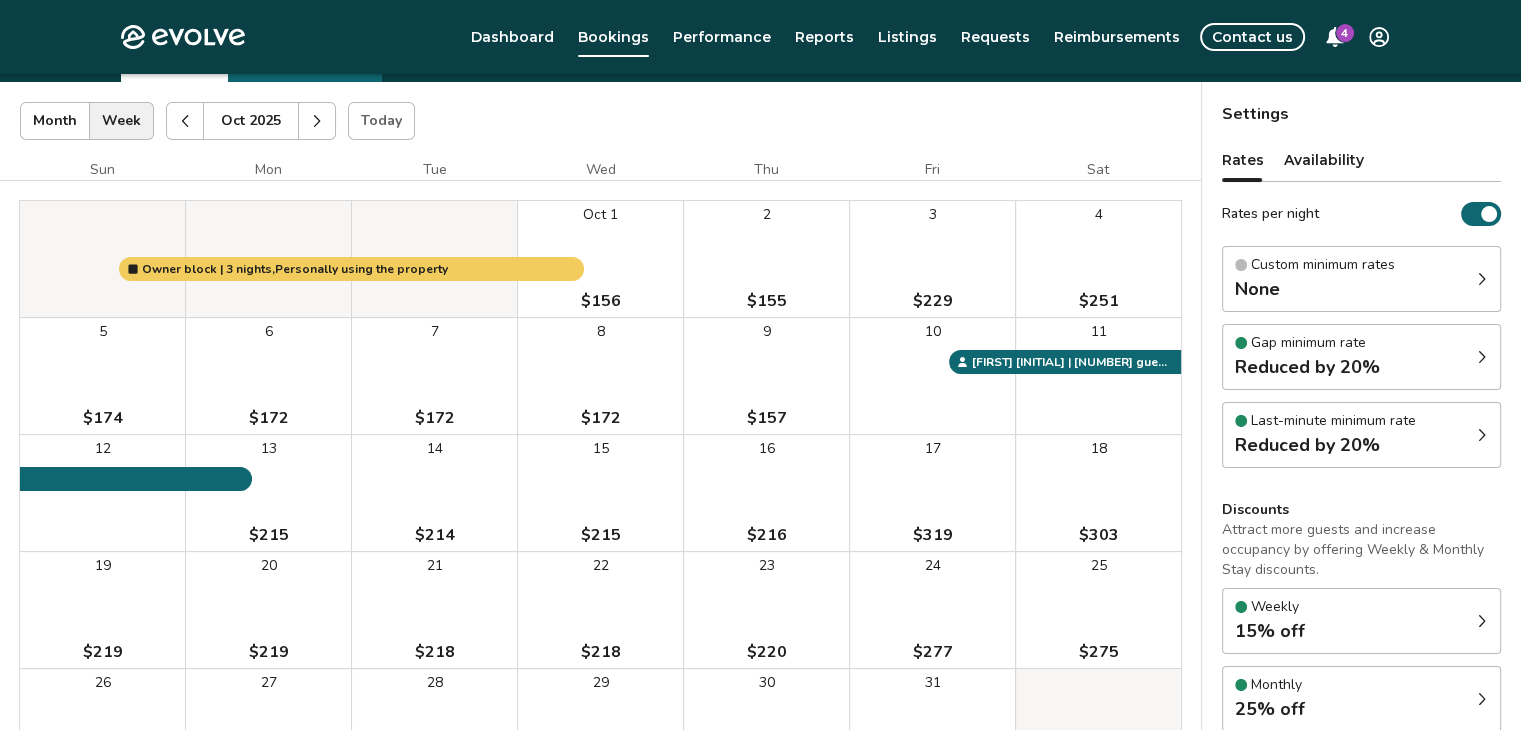scroll, scrollTop: 0, scrollLeft: 0, axis: both 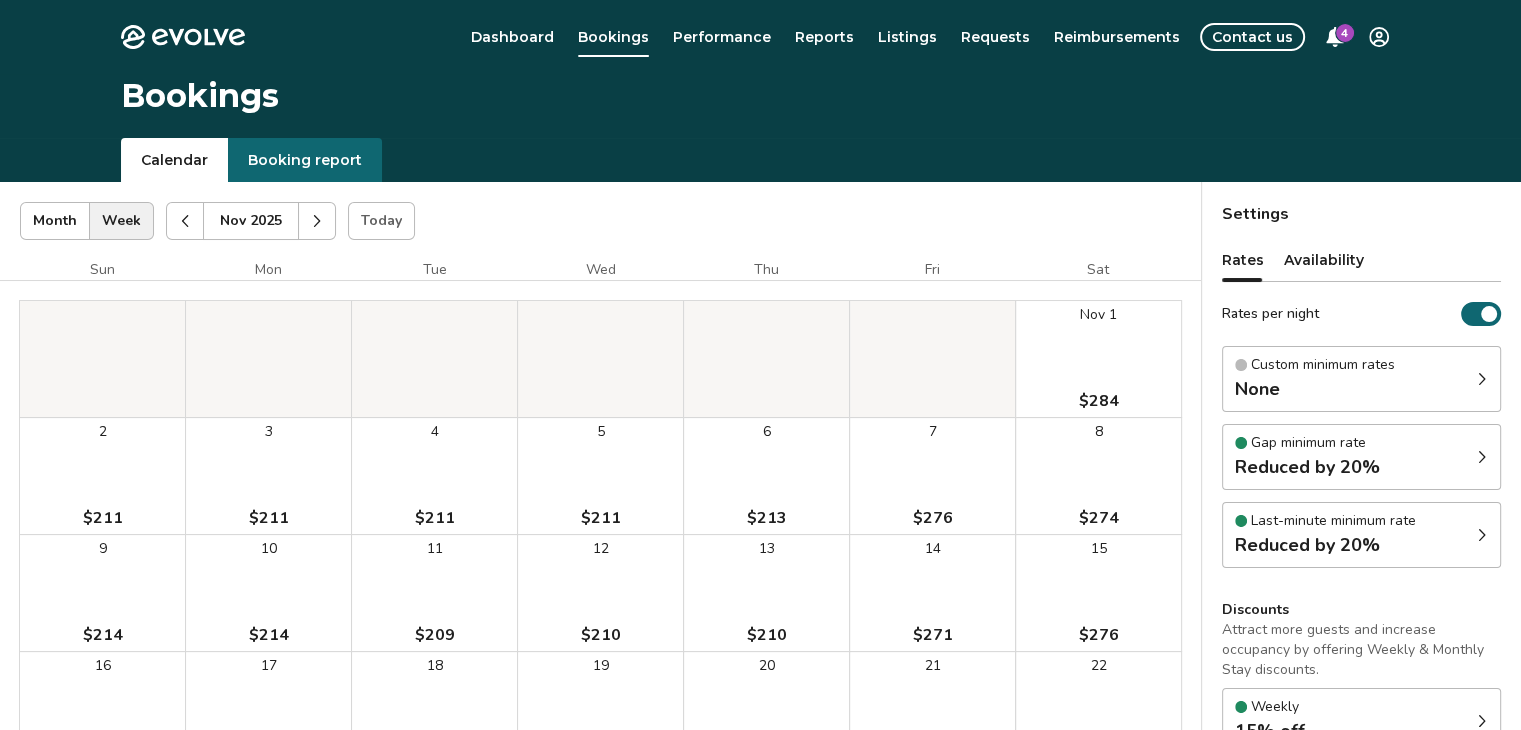 click 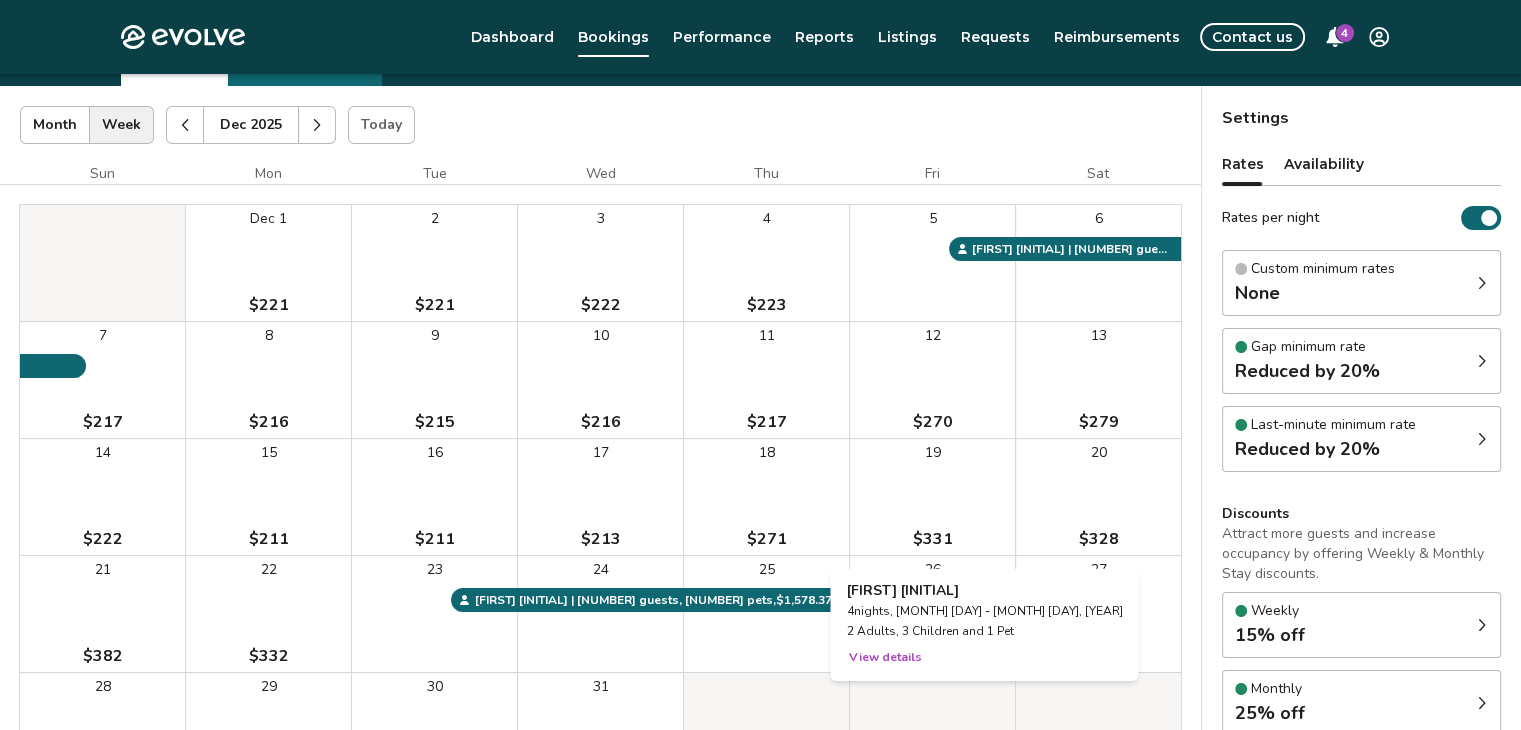 scroll, scrollTop: 0, scrollLeft: 0, axis: both 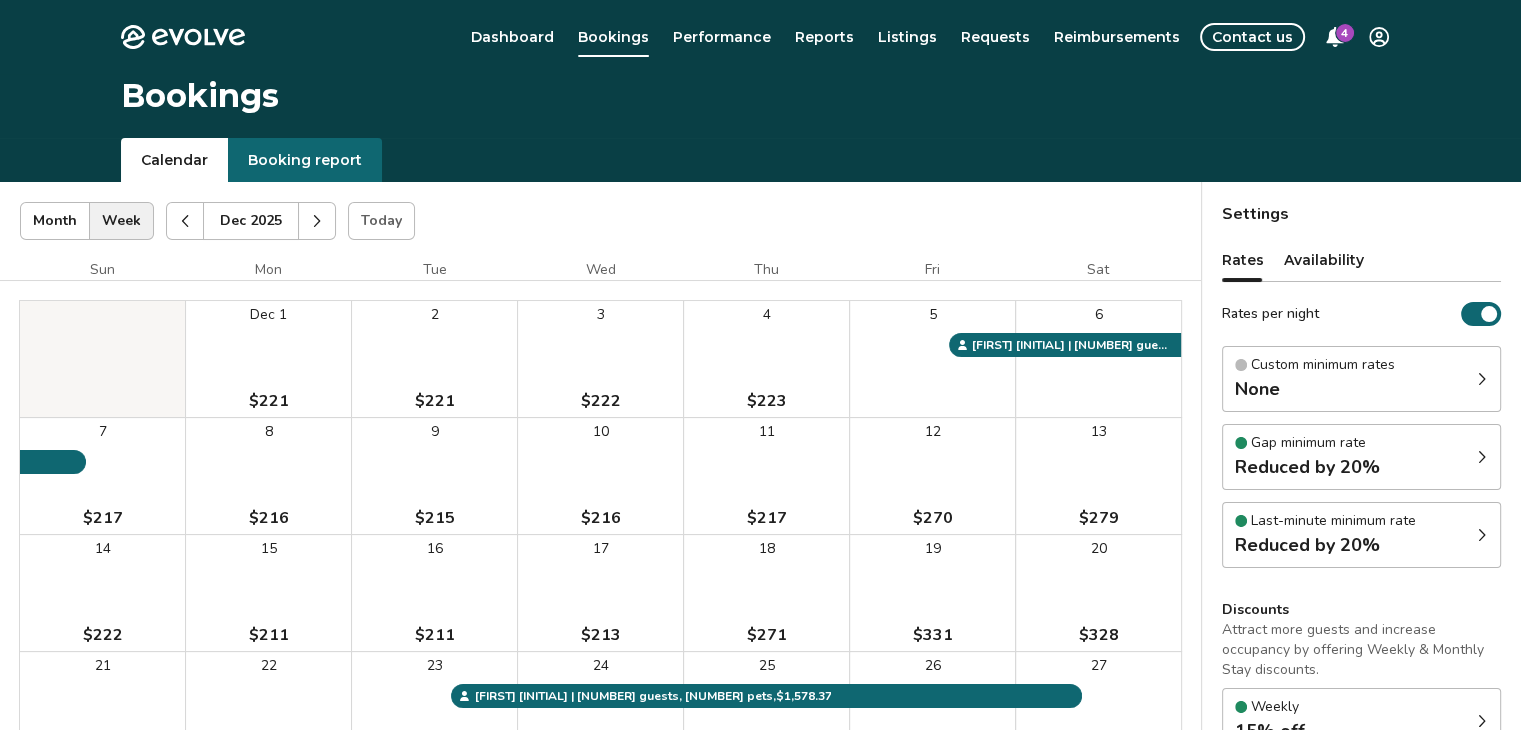 click on "4" at bounding box center [1345, 33] 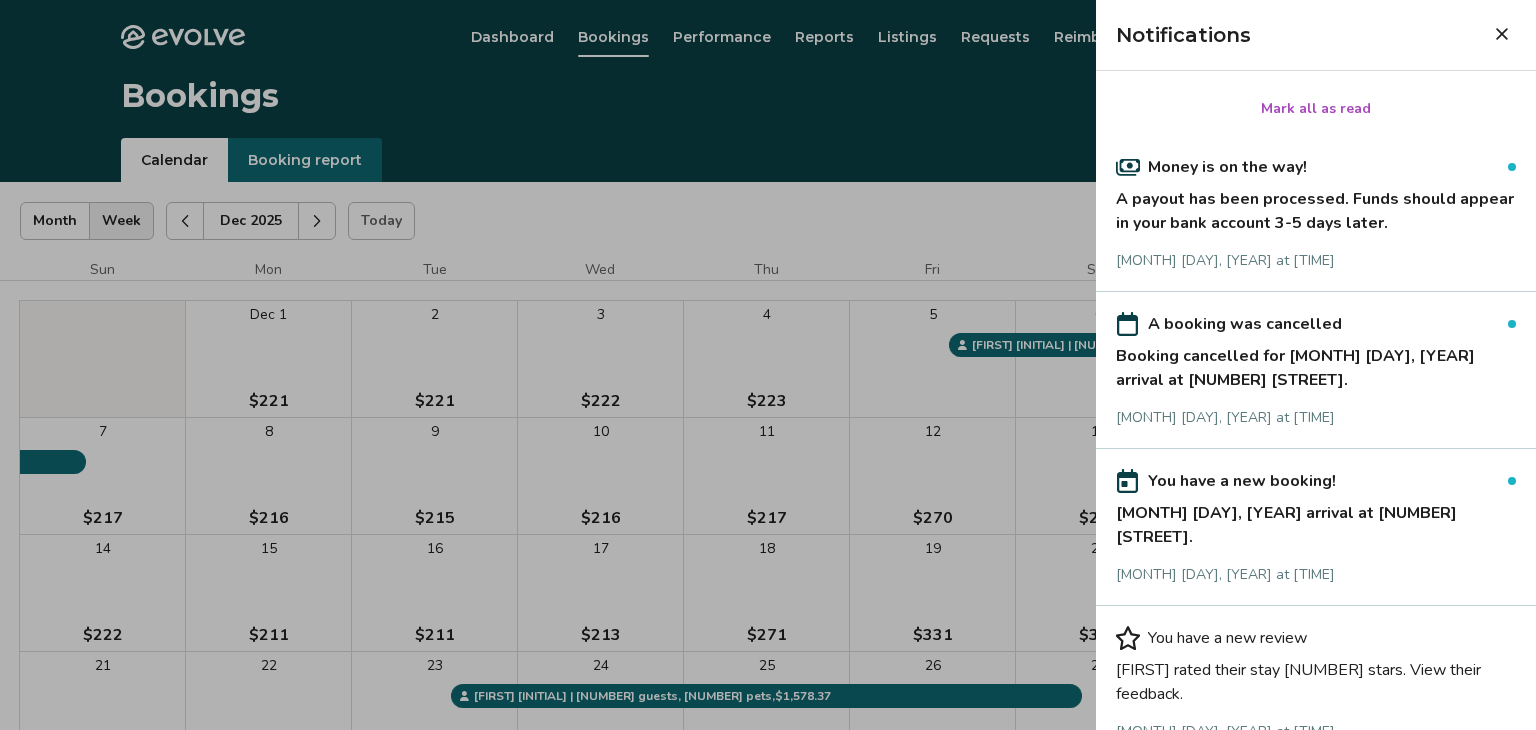 click on "Mark all as read" at bounding box center [1316, 109] 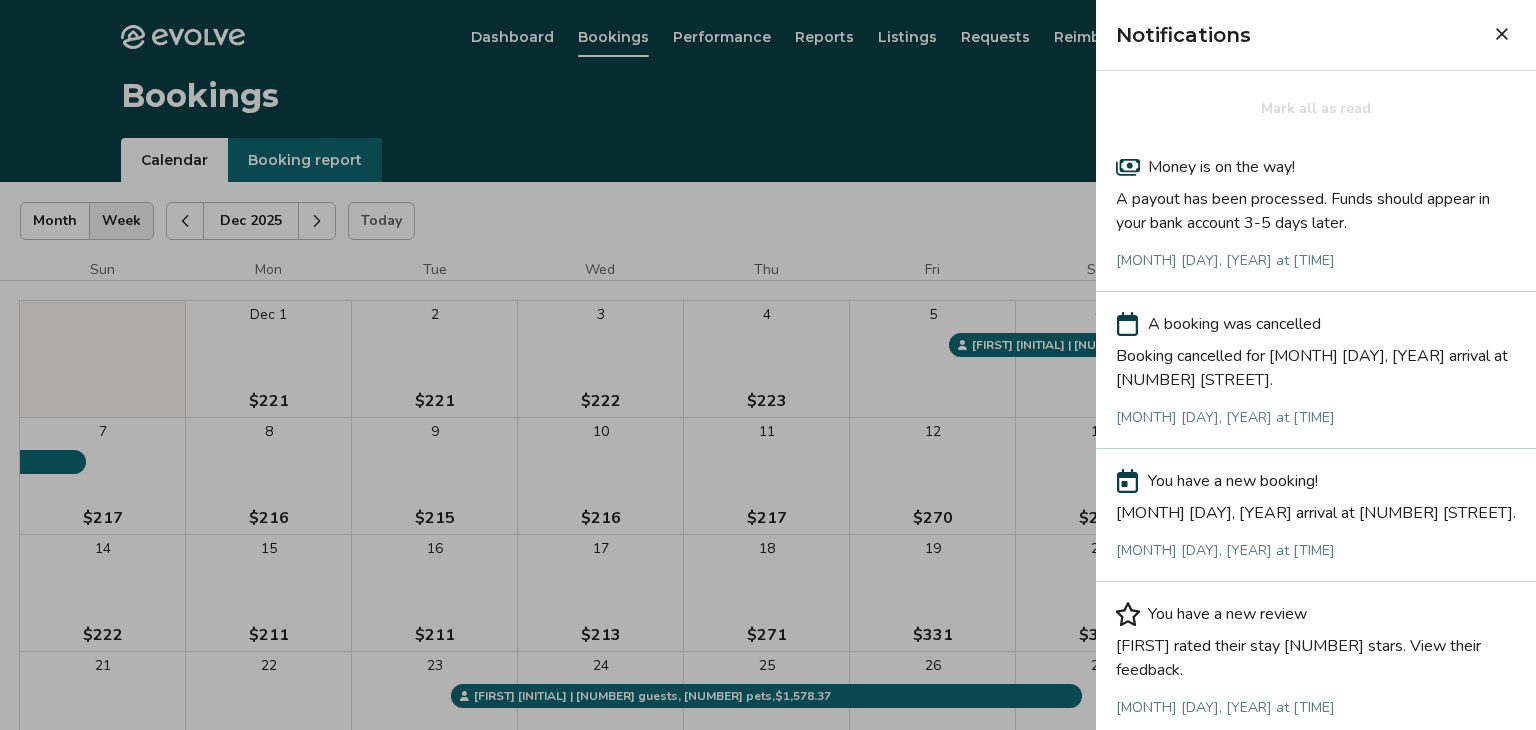 click 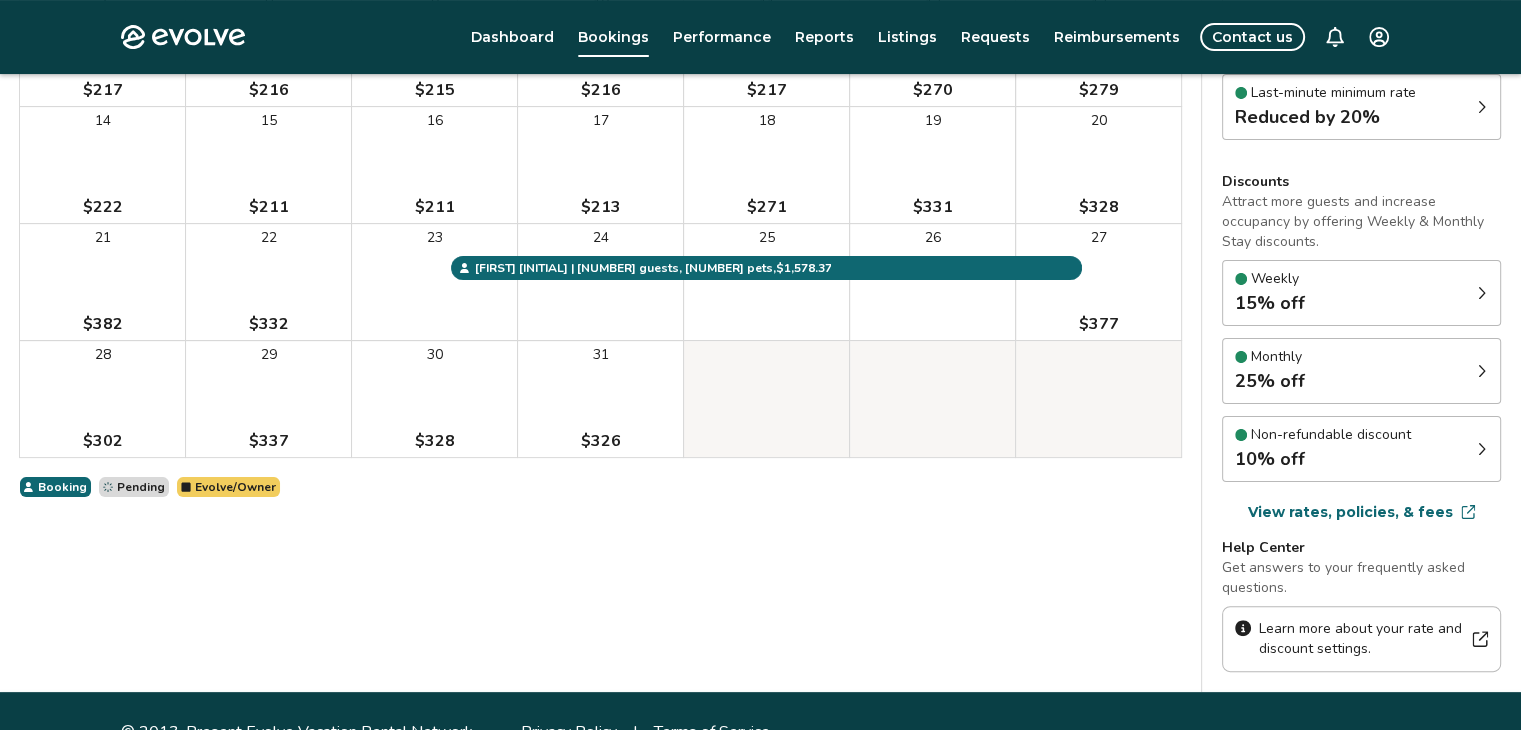 scroll, scrollTop: 0, scrollLeft: 0, axis: both 